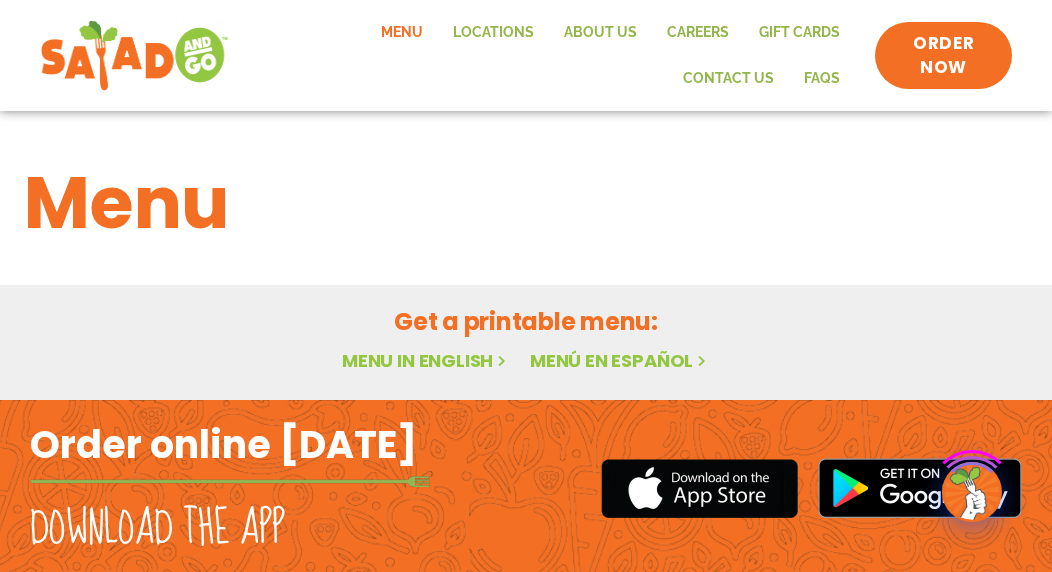 scroll, scrollTop: 0, scrollLeft: 0, axis: both 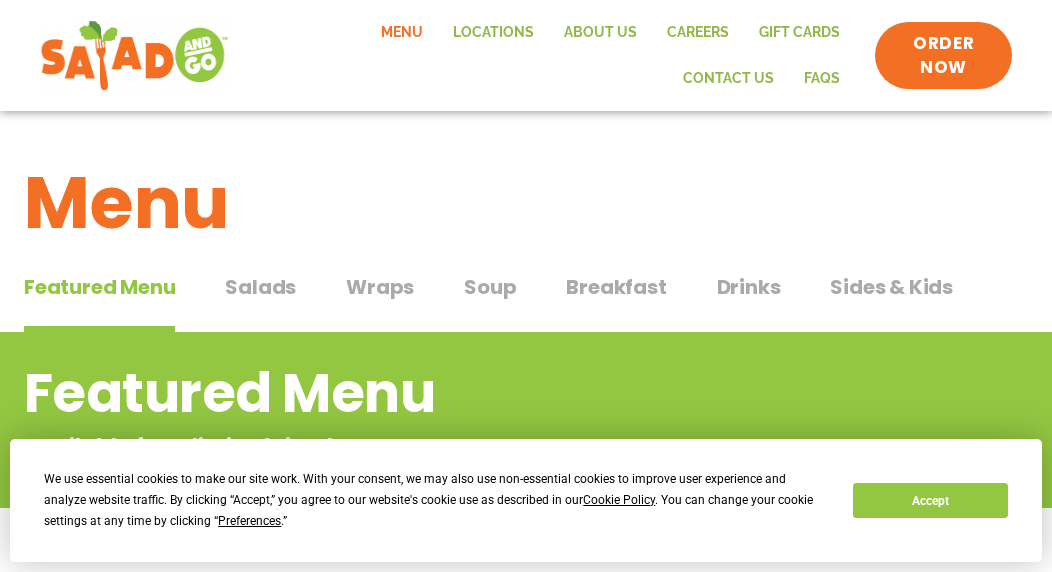 click on "Salads" at bounding box center [260, 287] 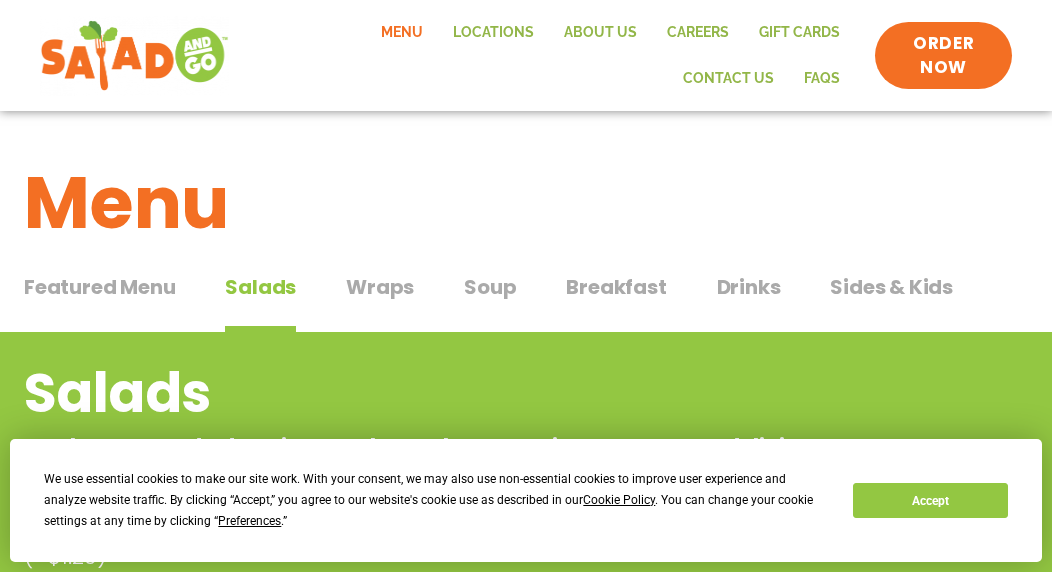 click on "Wraps" at bounding box center (380, 287) 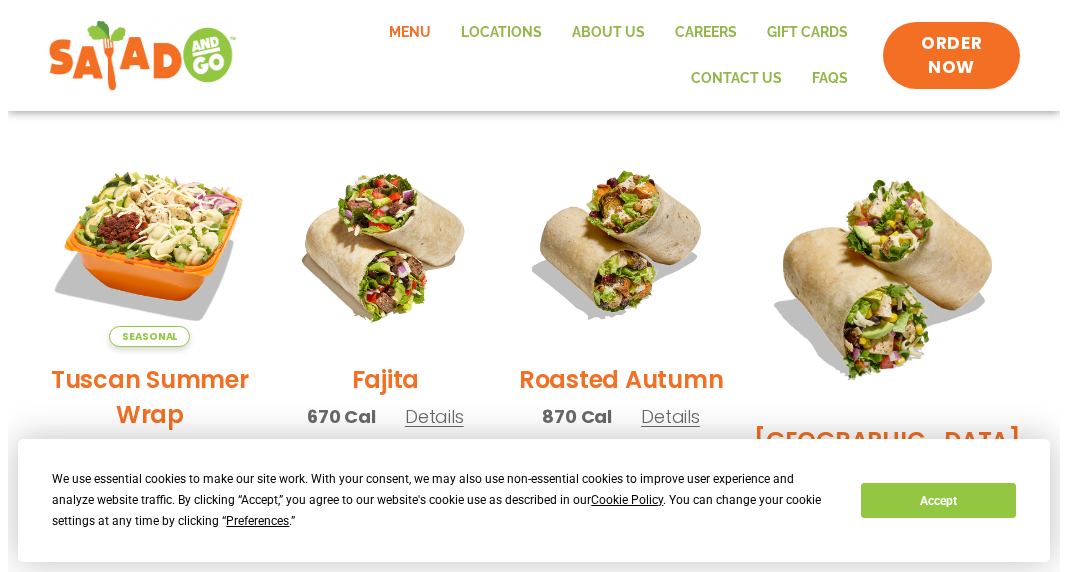 scroll, scrollTop: 500, scrollLeft: 0, axis: vertical 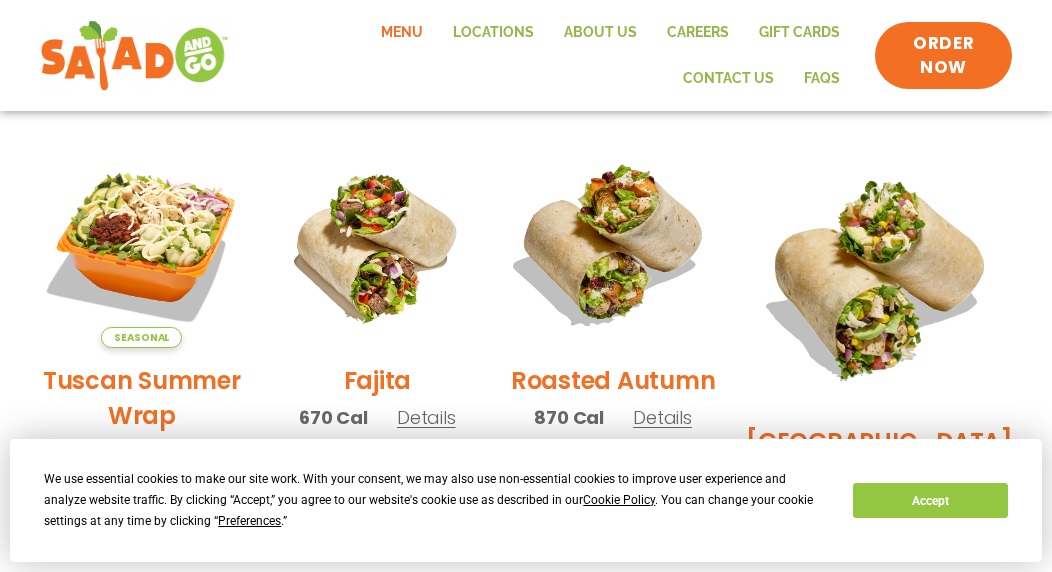 click at bounding box center [613, 245] 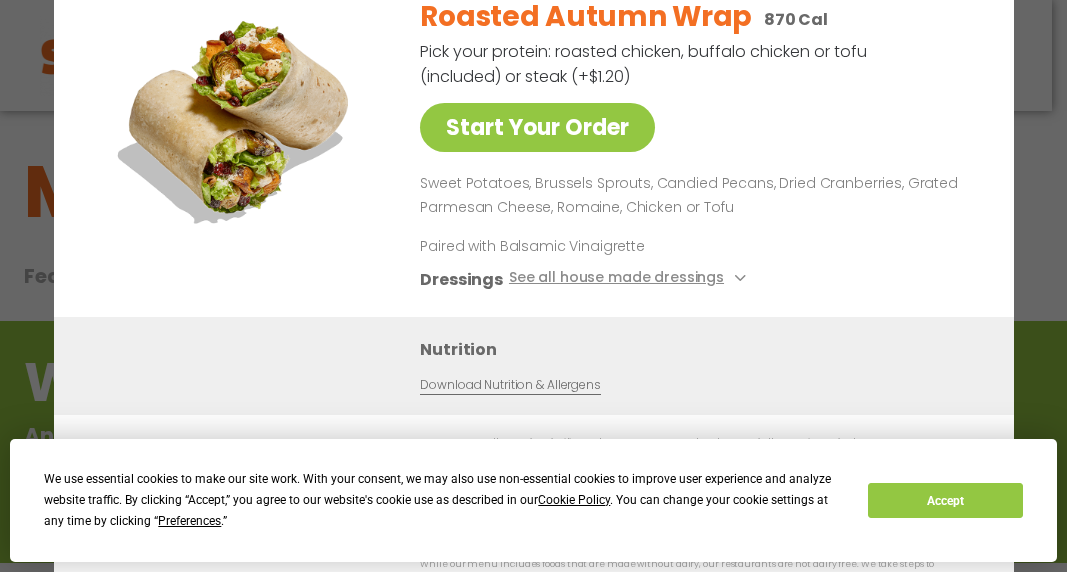 scroll, scrollTop: 0, scrollLeft: 0, axis: both 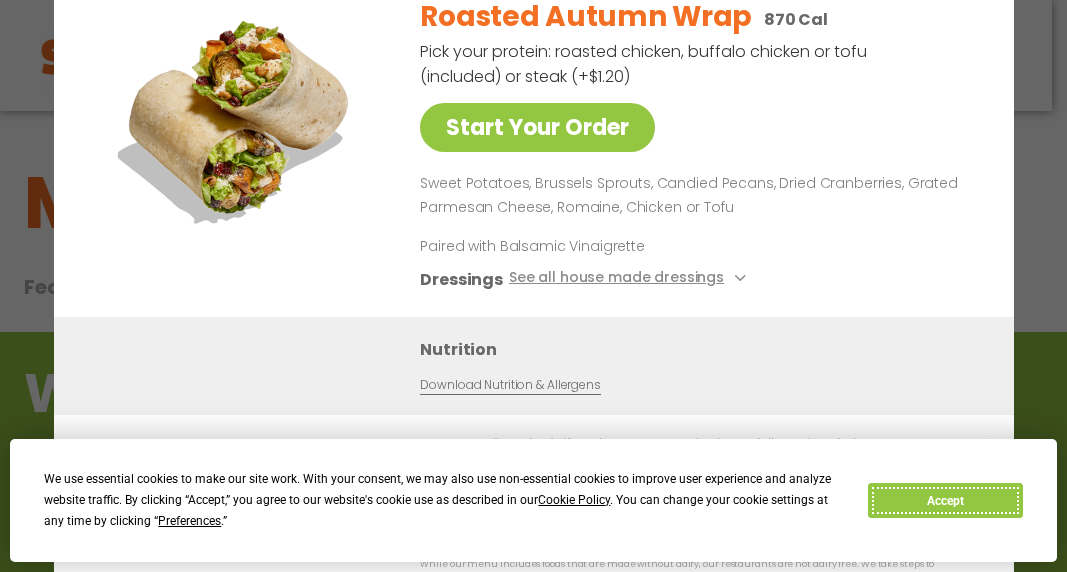 click on "Accept" at bounding box center [945, 500] 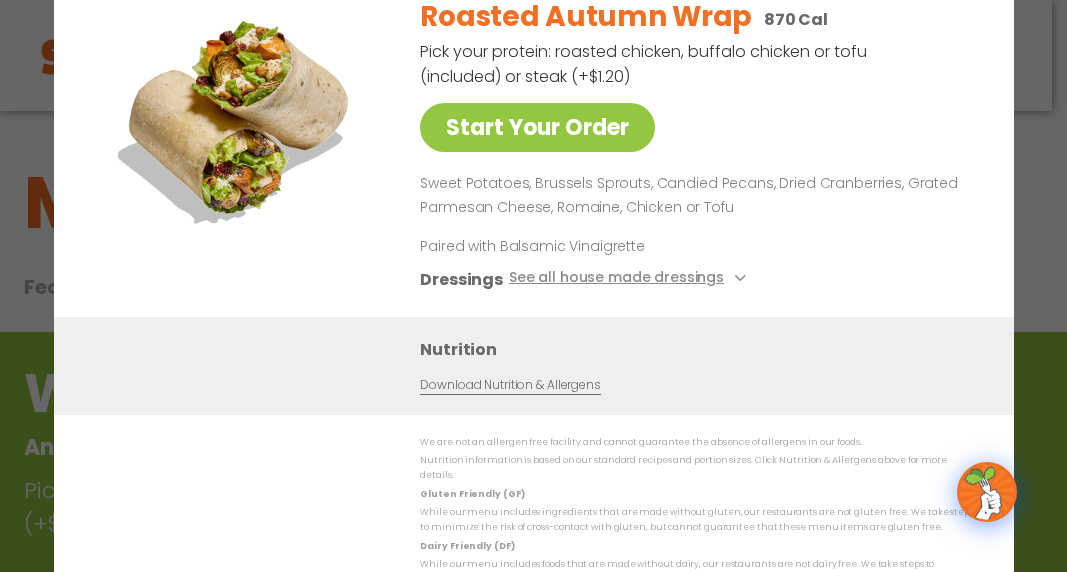 click on "Roasted Autumn Wrap  870 Cal  Pick your protein: roasted chicken, buffalo chicken or tofu (included) or steak (+$1.20)   Start Your Order Sweet Potatoes, Brussels Sprouts, Candied Pecans, Dried Cranberries, Grated Parmesan Cheese, Romaine, Chicken or Tofu Paired with Balsamic Vinaigrette Dressings   See all house made dressings    [PERSON_NAME]   Balsamic Vinaigrette GF DF V   BBQ Ranch GF   Creamy Blue Cheese GF   Creamy Greek GF   Jalapeño Ranch GF   Ranch GF   Thai Peanut GF DF" at bounding box center (693, 149) 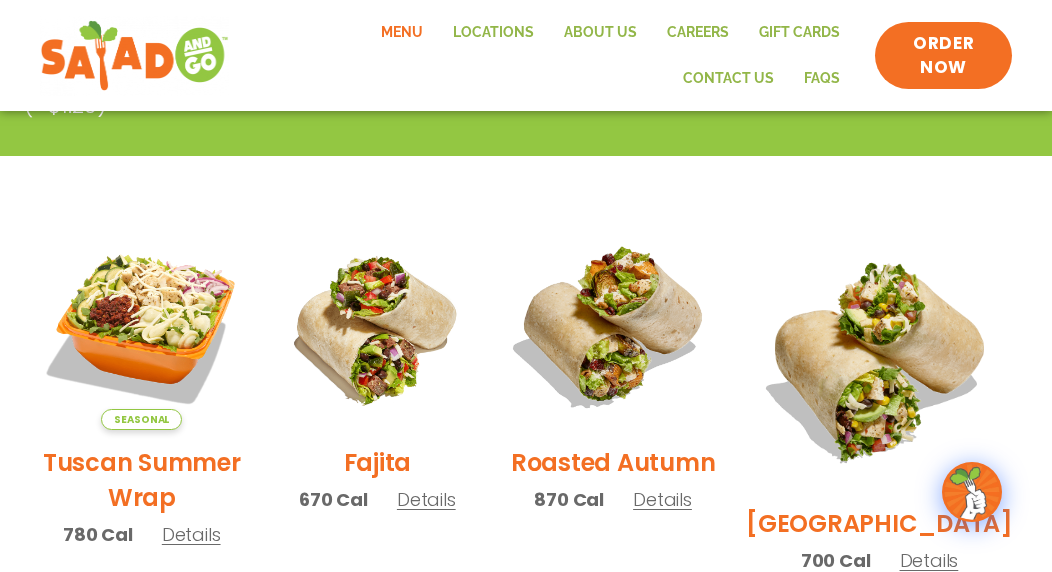 scroll, scrollTop: 632, scrollLeft: 0, axis: vertical 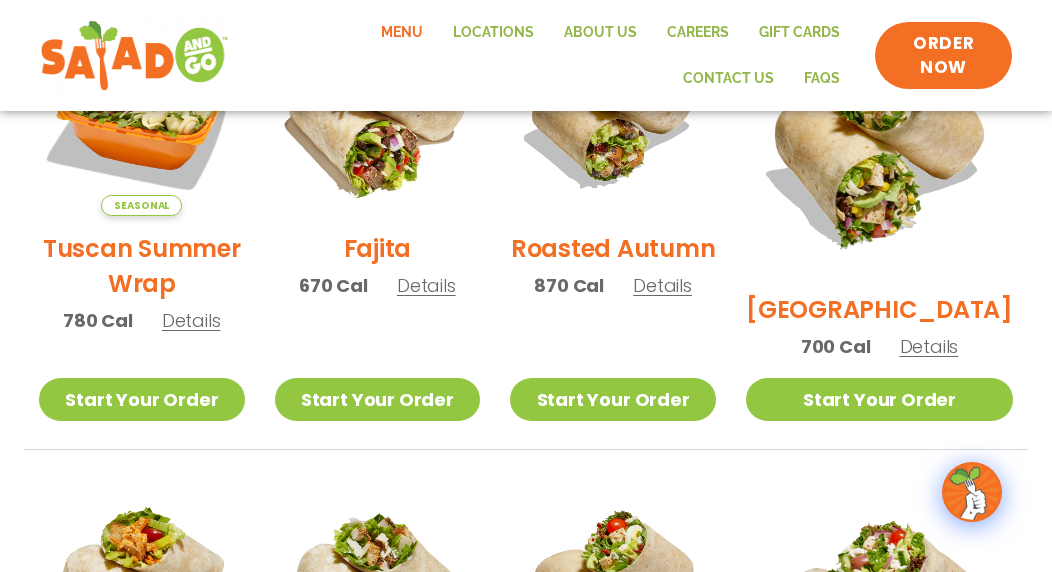 click at bounding box center [377, 112] 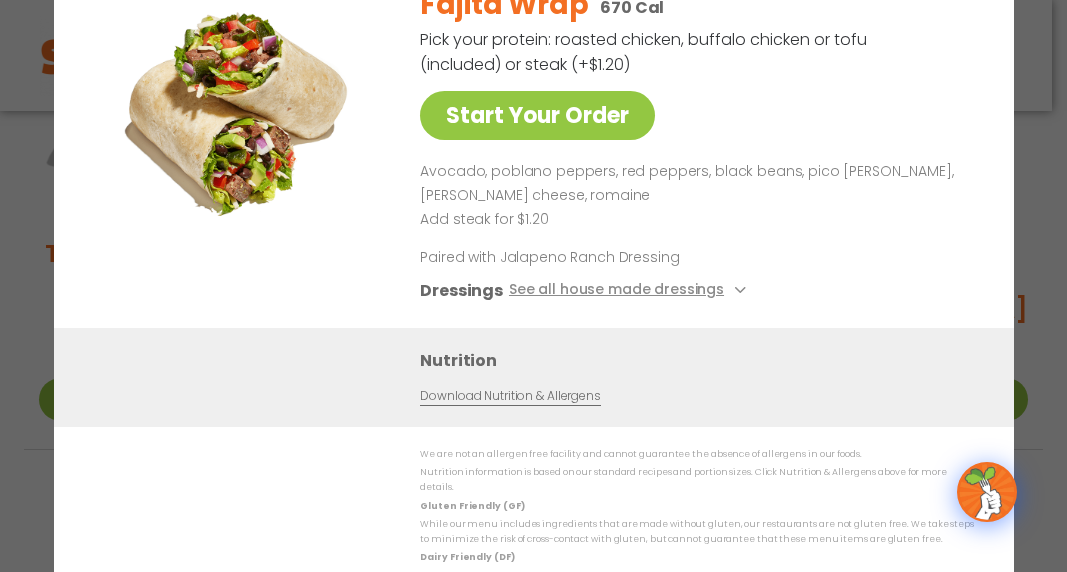 click on "Start Your Order Fajita Wrap  670 Cal  Pick your protein: roasted chicken, buffalo chicken or tofu (included) or steak (+$1.20)   Start Your Order Avocado, poblano peppers, red peppers, black beans, pico [PERSON_NAME], [PERSON_NAME] cheese, romaine Add steak for $1.20 Paired with Jalapeno Ranch Dressing Dressings   See all house made dressings    Balsamic Vinaigrette GF [PERSON_NAME] GF   BBQ Ranch GF   Creamy Blue Cheese GF   Creamy Greek GF   Jalapeño Ranch GF   Ranch GF   Thai Peanut GF DF Nutrition   Download Nutrition & Allergens We are not an allergen free facility and cannot guarantee the absence of allergens in our foods. Nutrition information is based on our standard recipes and portion sizes. Click Nutrition & Allergens above for more details. Gluten Friendly (GF) While our menu includes ingredients that are made without gluten, our restaurants are not gluten free. We take steps to minimize the risk of cross-contact with gluten, but cannot guarantee that these menu items are gluten free." at bounding box center [533, 286] 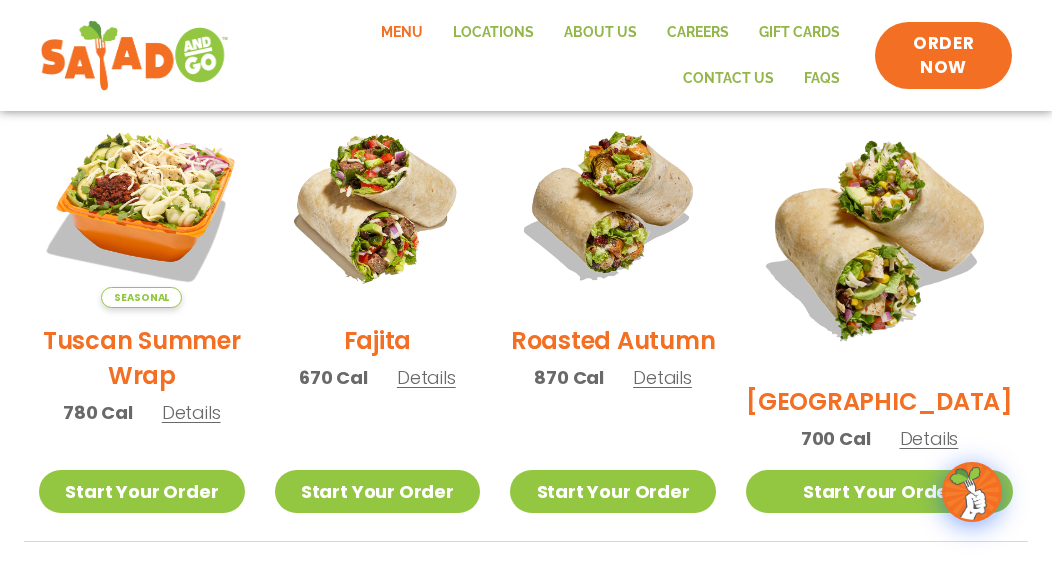 scroll, scrollTop: 532, scrollLeft: 0, axis: vertical 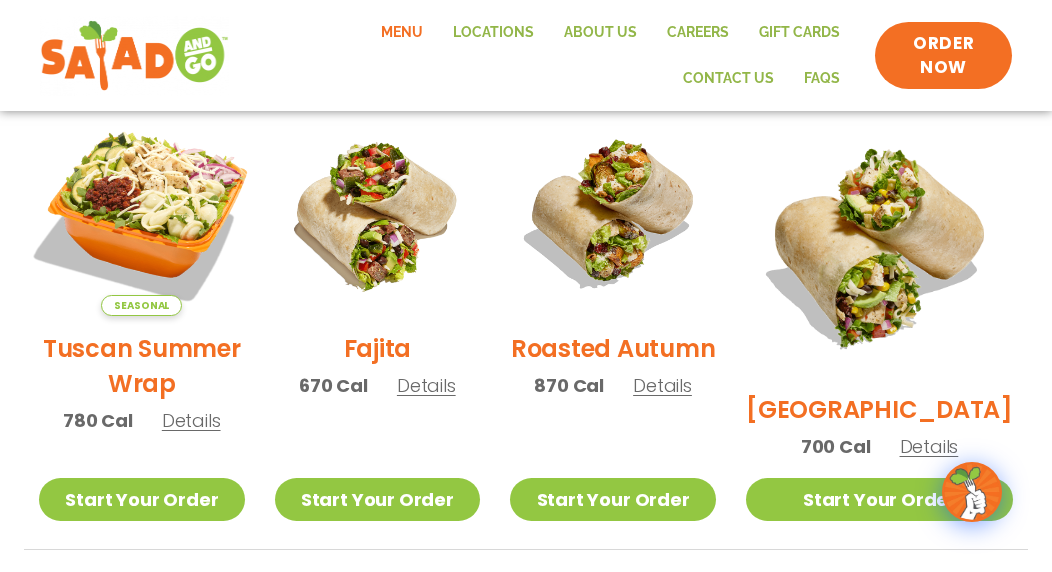 click at bounding box center [141, 212] 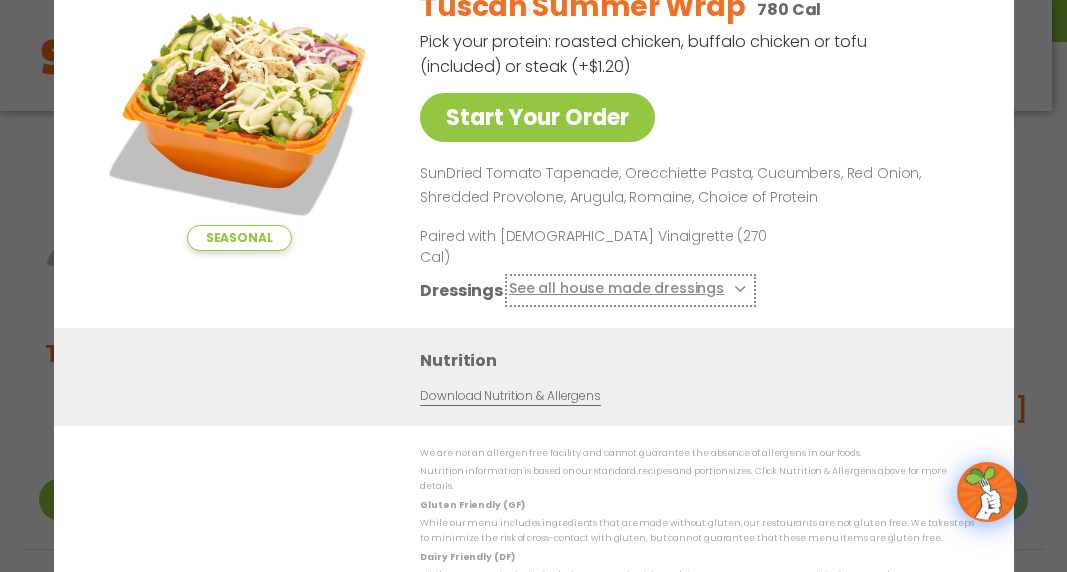 click on "See all house made dressings" at bounding box center (629, 289) 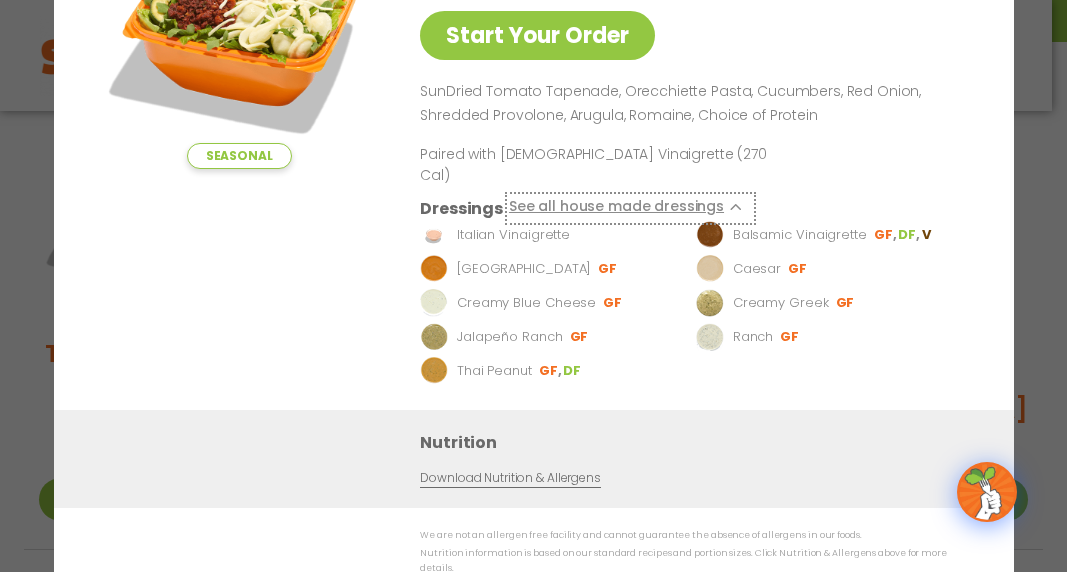 click on "See all house made dressings" at bounding box center [629, 207] 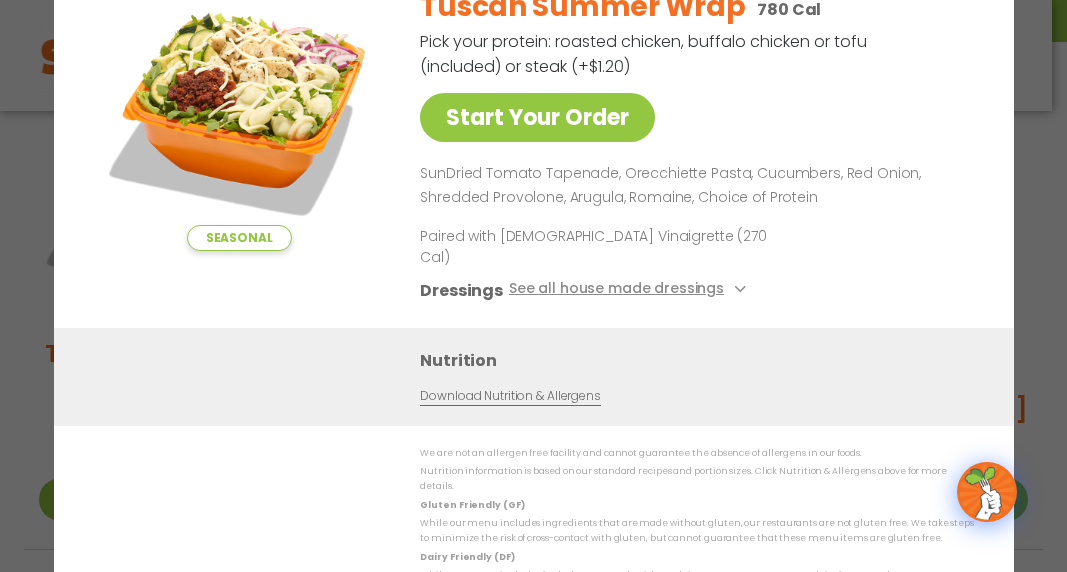 click on "Nutrition   Download Nutrition & Allergens" at bounding box center [534, 376] 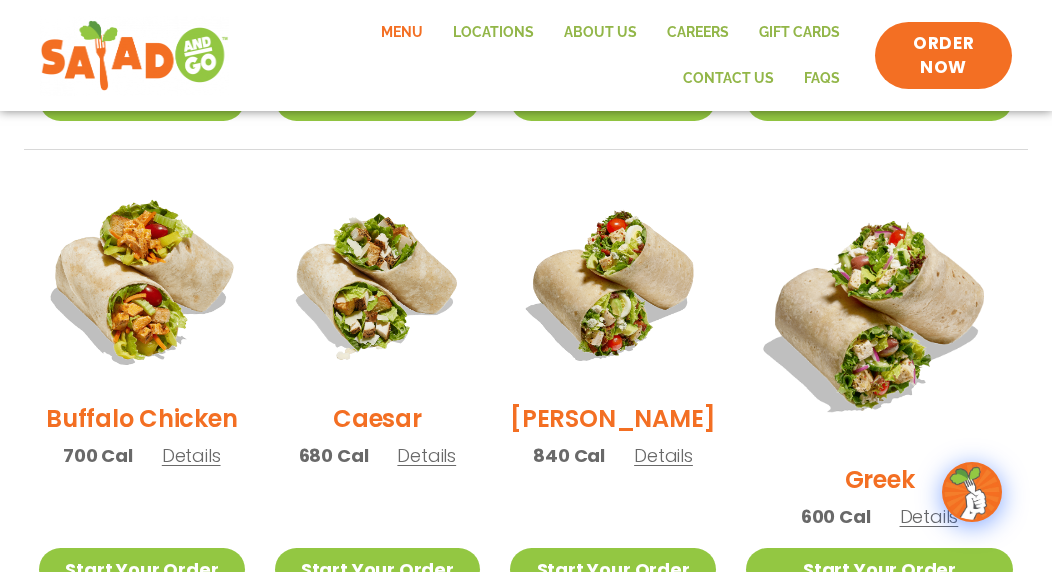 scroll, scrollTop: 1032, scrollLeft: 0, axis: vertical 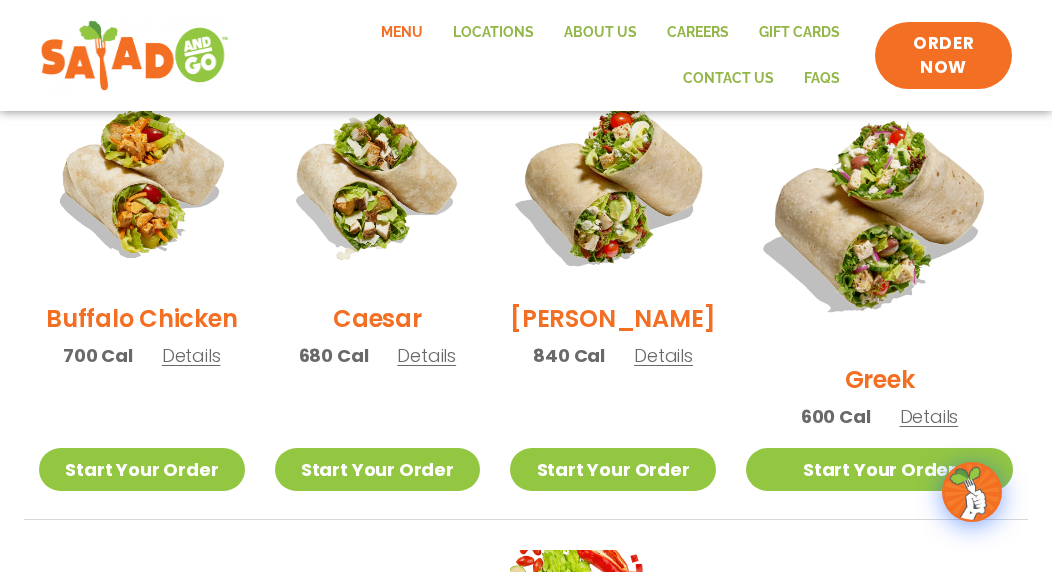 click at bounding box center (613, 183) 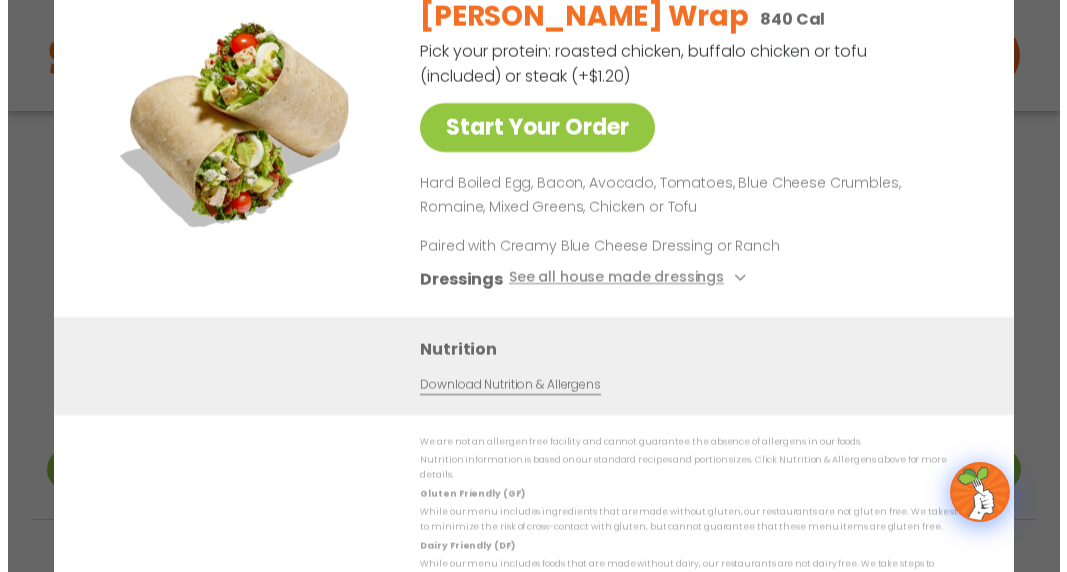 scroll, scrollTop: 1036, scrollLeft: 0, axis: vertical 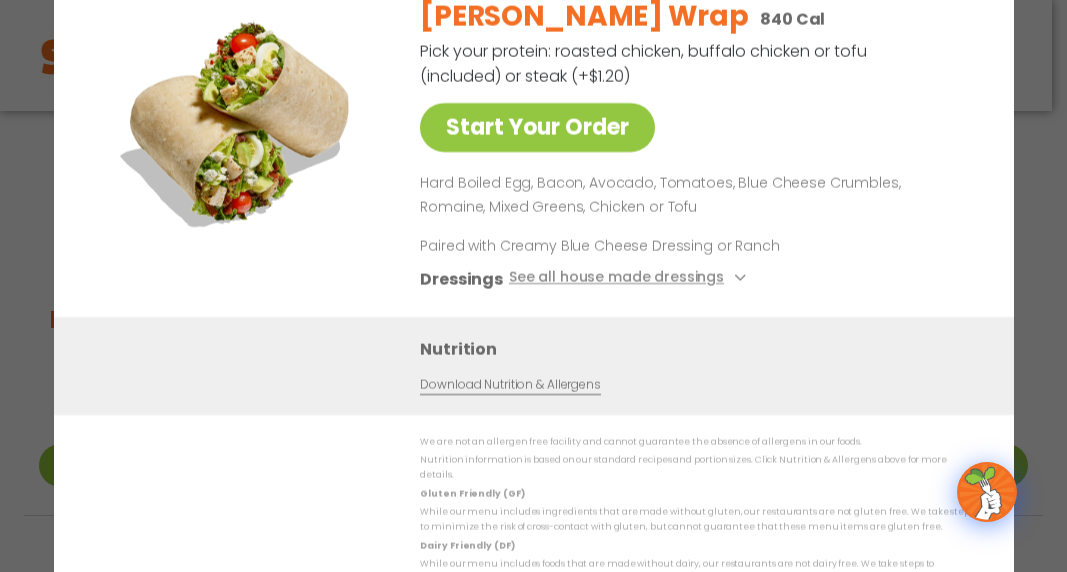 click on "Start Your Order [PERSON_NAME] Wrap  840 Cal  Pick your protein: roasted chicken, buffalo chicken or tofu (included) or steak (+$1.20)   Start Your Order Hard Boiled Egg, Bacon, Avocado, Tomatoes, Blue Cheese Crumbles, Romaine, Mixed Greens, Chicken or Tofu Paired with Creamy Blue Cheese Dressing or Ranch Dressings   See all house made dressings    Creamy Blue Cheese GF   Balsamic Vinaigrette GF DF V   BBQ Ranch [PERSON_NAME] GF   Creamy Greek GF   Jalapeño Ranch GF   Ranch GF   Thai Peanut GF DF Nutrition   Download Nutrition & Allergens We are not an allergen free facility and cannot guarantee the absence of allergens in our foods. Nutrition information is based on our standard recipes and portion sizes. Click Nutrition & Allergens above for more details. Gluten Friendly (GF) While our menu includes ingredients that are made without gluten, our restaurants are not gluten free. We take steps to minimize the risk of cross-contact with gluten, but cannot guarantee that these menu items are gluten free." at bounding box center [533, 286] 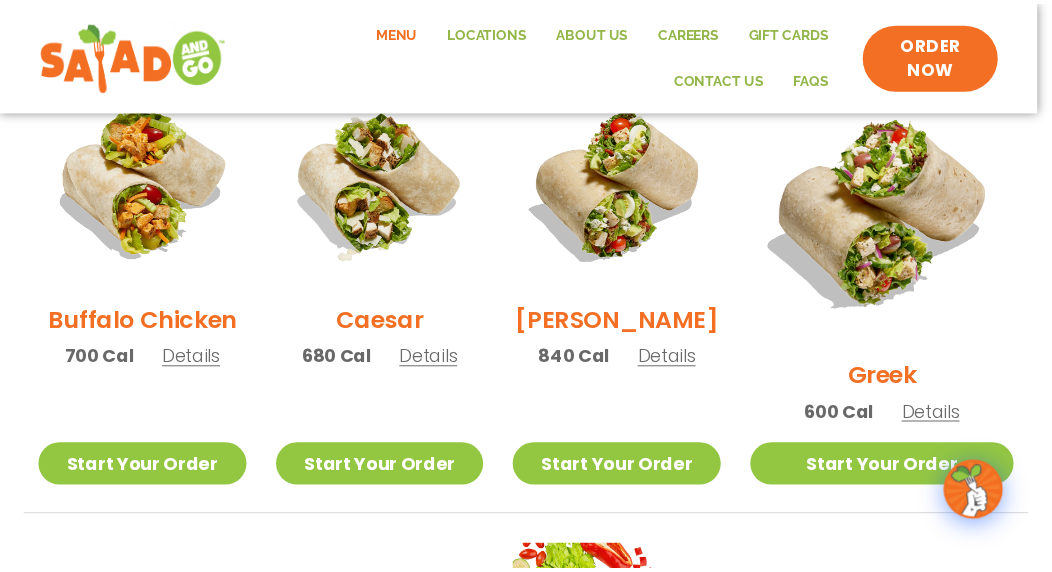 scroll, scrollTop: 1032, scrollLeft: 0, axis: vertical 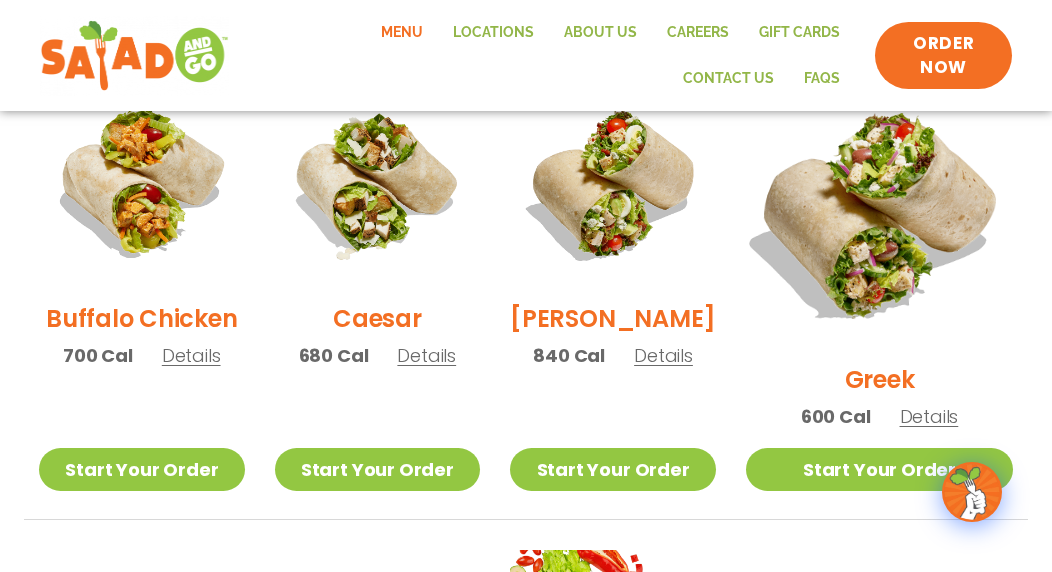 click at bounding box center (879, 213) 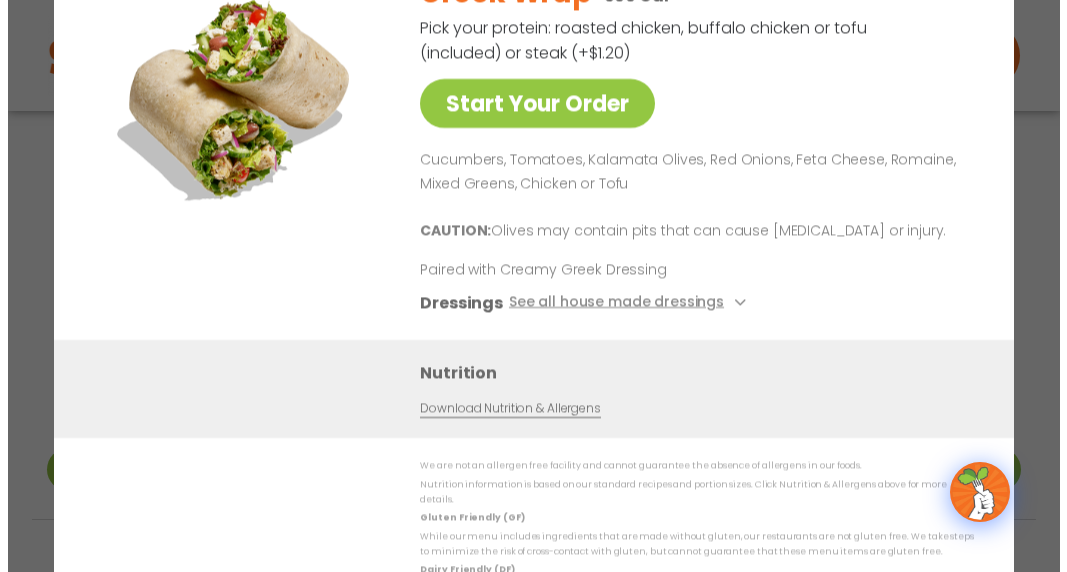 scroll, scrollTop: 1036, scrollLeft: 0, axis: vertical 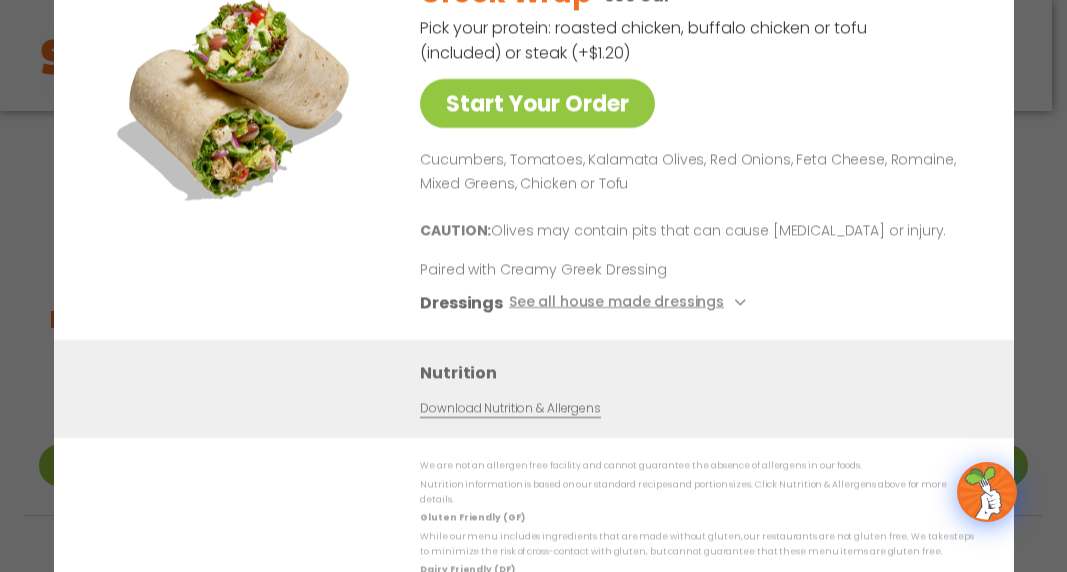 click on "Start Your Order Greek Wrap  600 Cal  Pick your protein: roasted chicken, buffalo chicken or tofu (included) or steak (+$1.20)   Start Your Order Cucumbers, Tomatoes, Kalamata Olives, Red Onions, Feta Cheese, Romaine, Mixed Greens, Chicken or Tofu   CAUTION:  Olives may contain pits that can cause [MEDICAL_DATA] or injury. Paired with Creamy Greek Dressing Dressings   See all house made dressings    Creamy Greek GF   Balsamic Vinaigrette GF DF V   BBQ Ranch [PERSON_NAME] GF   Creamy Blue Cheese GF   Jalapeño Ranch GF   Ranch GF   Thai Peanut GF DF Nutrition   Download Nutrition & Allergens We are not an allergen free facility and cannot guarantee the absence of allergens in our foods. Nutrition information is based on our standard recipes and portion sizes. Click Nutrition & Allergens above for more details. Gluten Friendly (GF) Dairy Friendly (DF)" at bounding box center (533, 286) 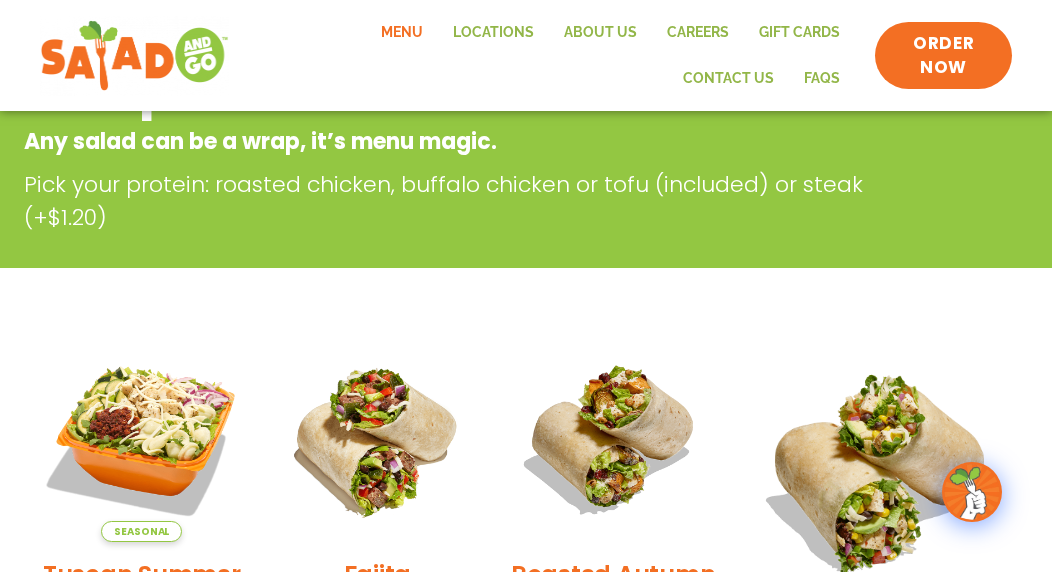 scroll, scrollTop: 132, scrollLeft: 0, axis: vertical 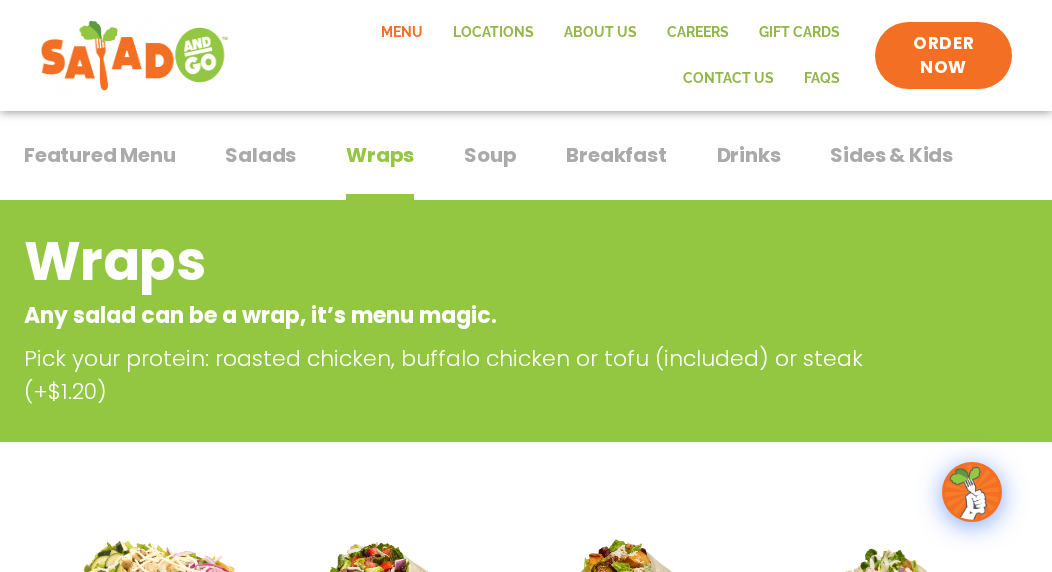 click on "Breakfast   Breakfast" at bounding box center [616, 170] 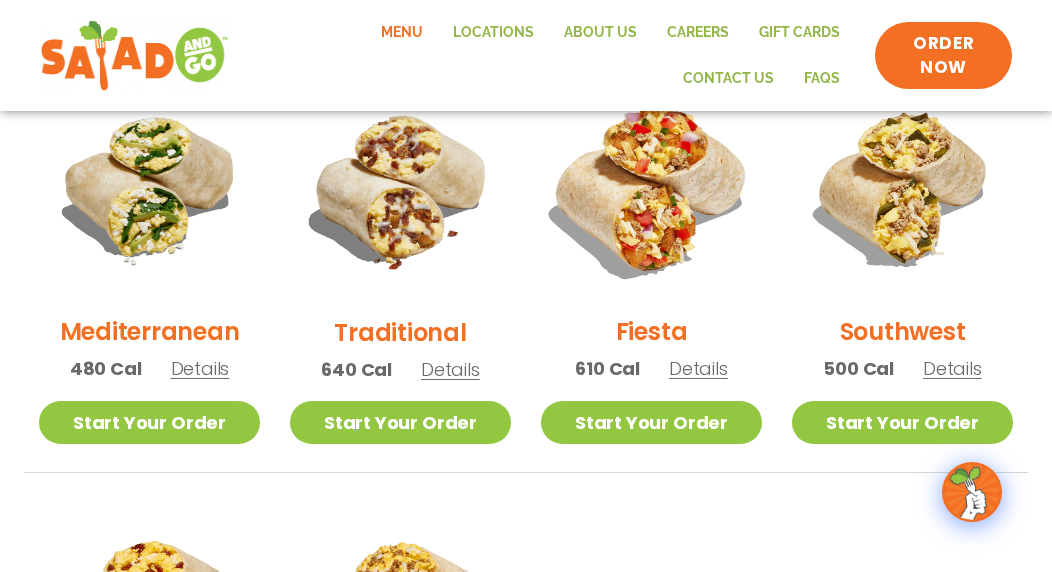 scroll, scrollTop: 532, scrollLeft: 0, axis: vertical 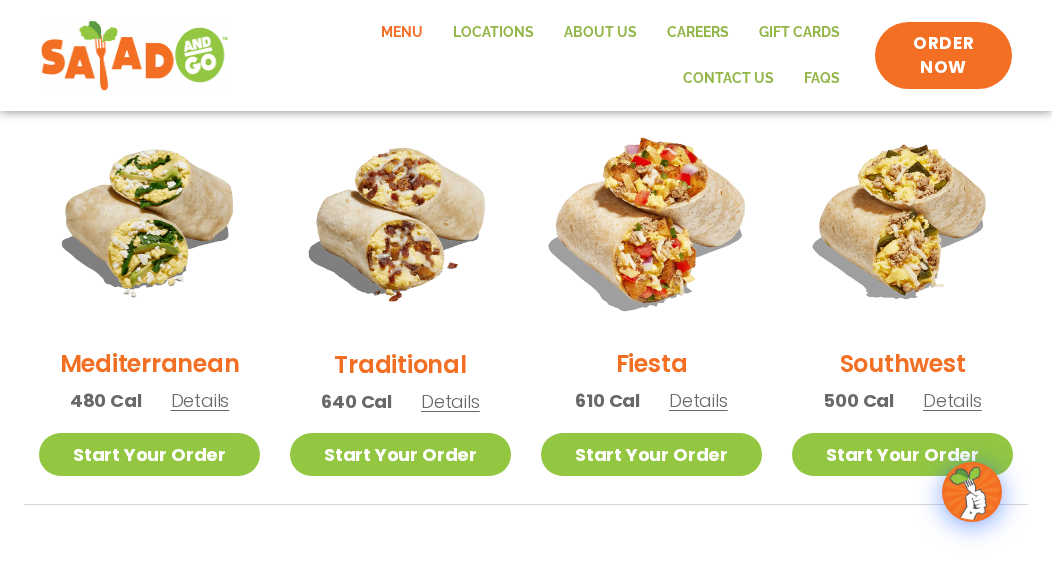 click at bounding box center [651, 220] 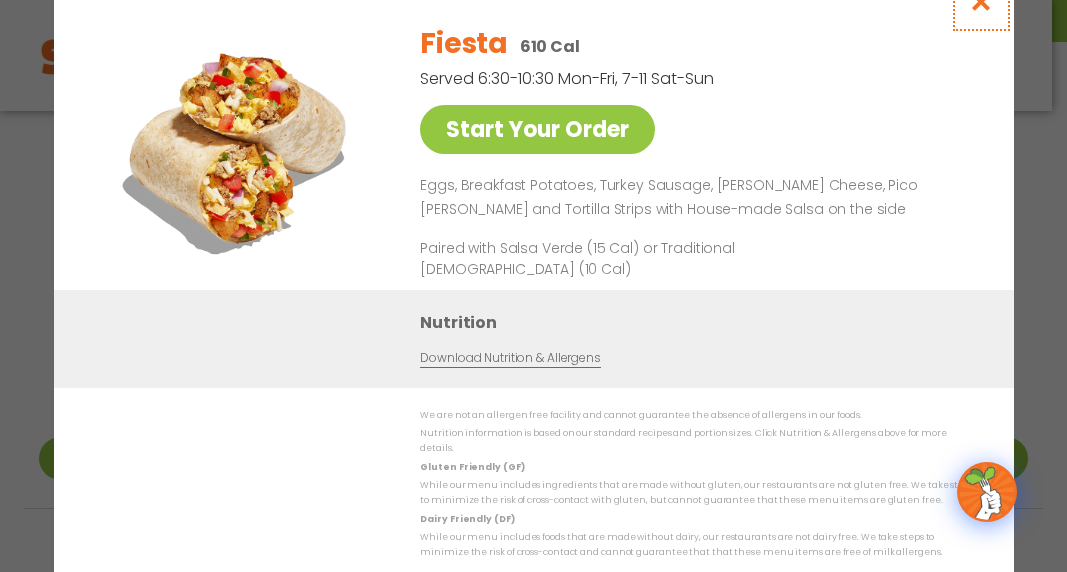 click at bounding box center [980, 1] 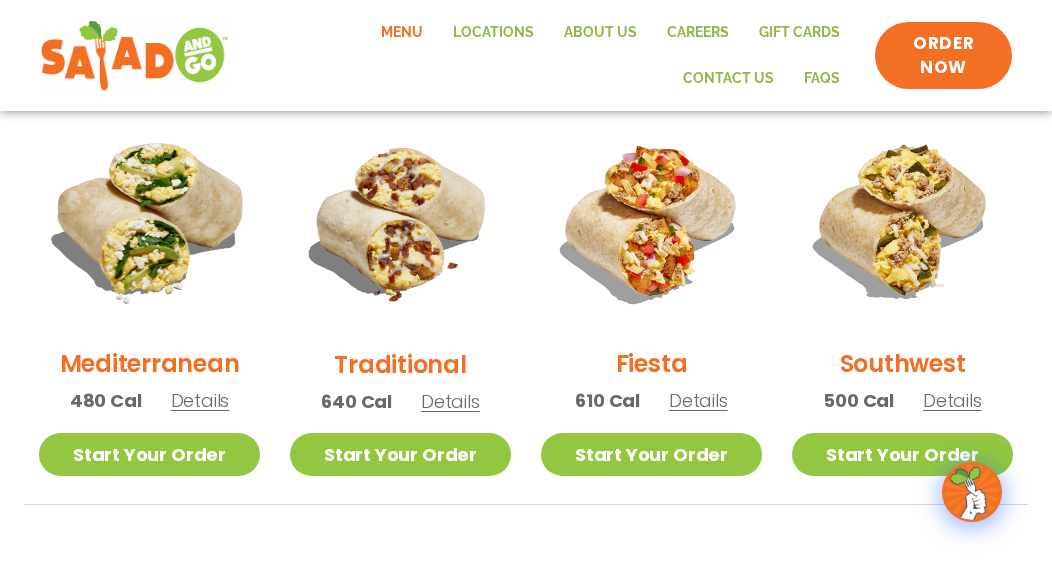click at bounding box center (149, 220) 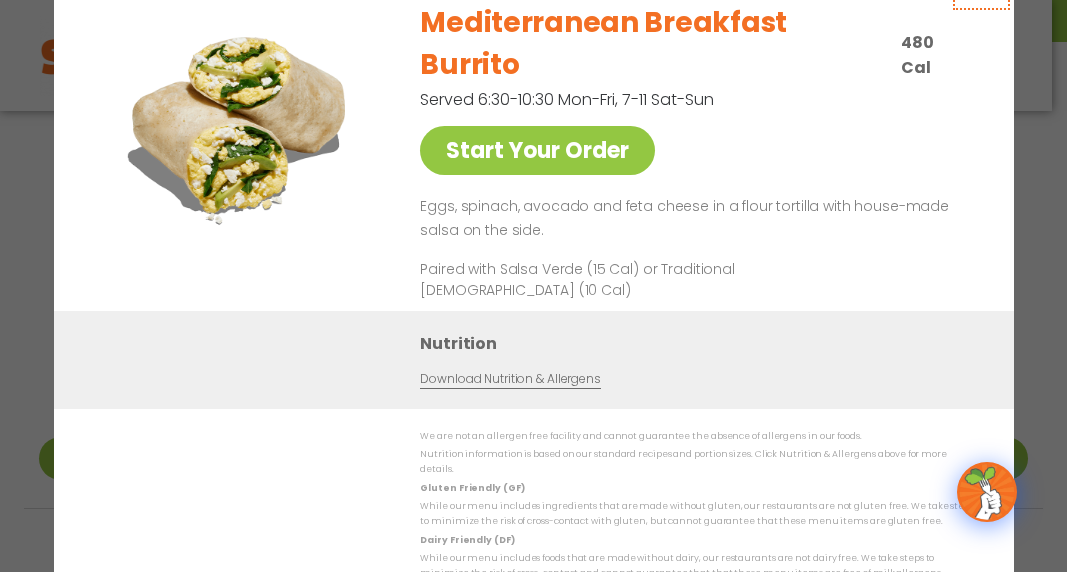 click at bounding box center (980, -20) 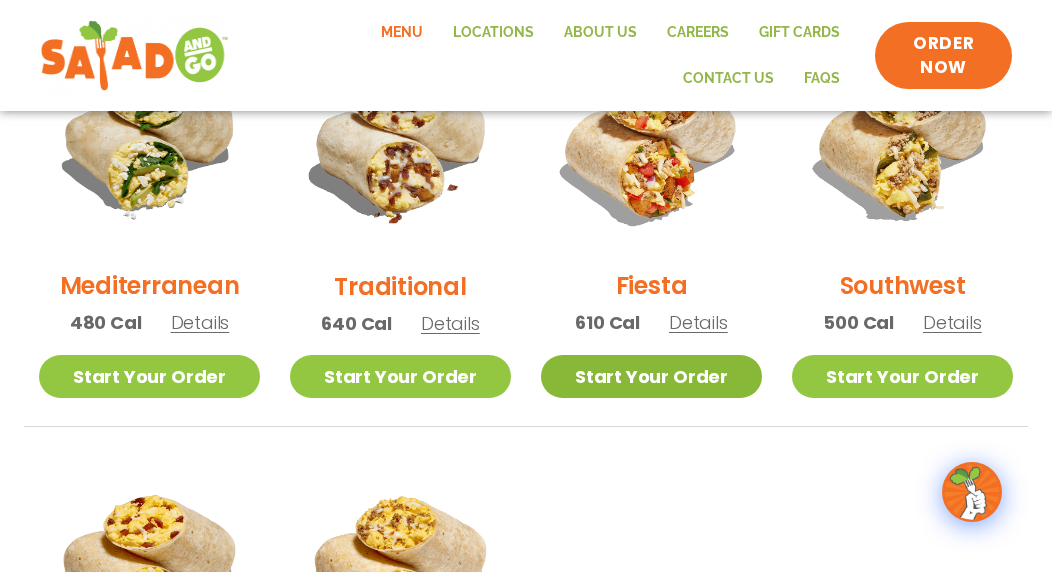 scroll, scrollTop: 632, scrollLeft: 0, axis: vertical 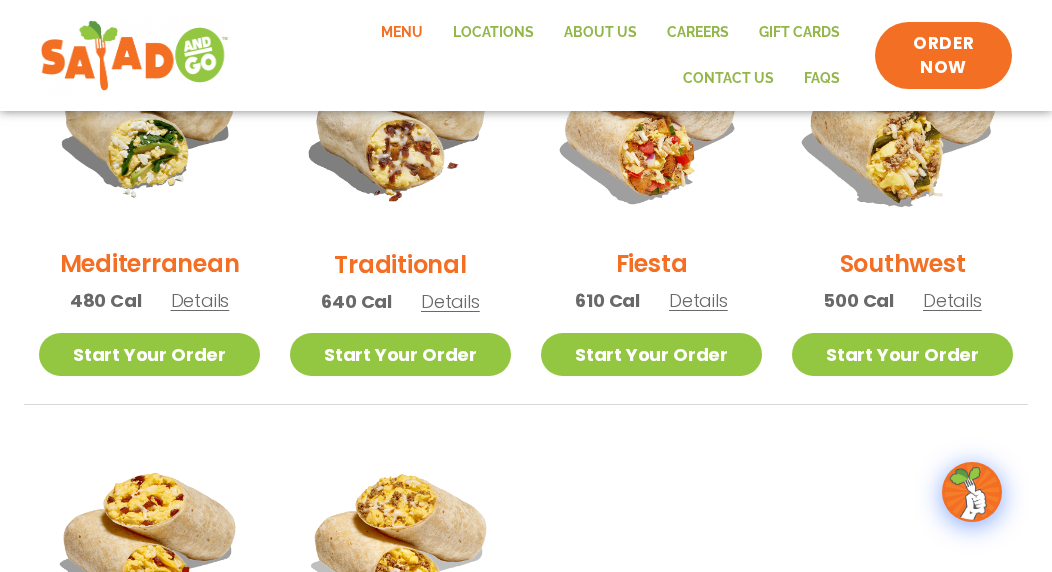 click at bounding box center [902, 120] 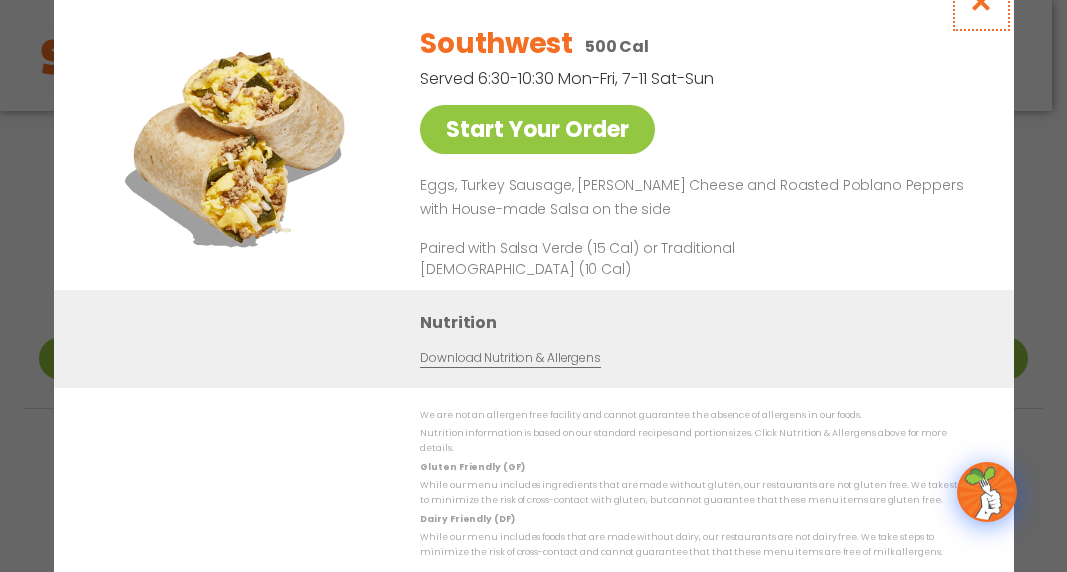 click at bounding box center [980, 1] 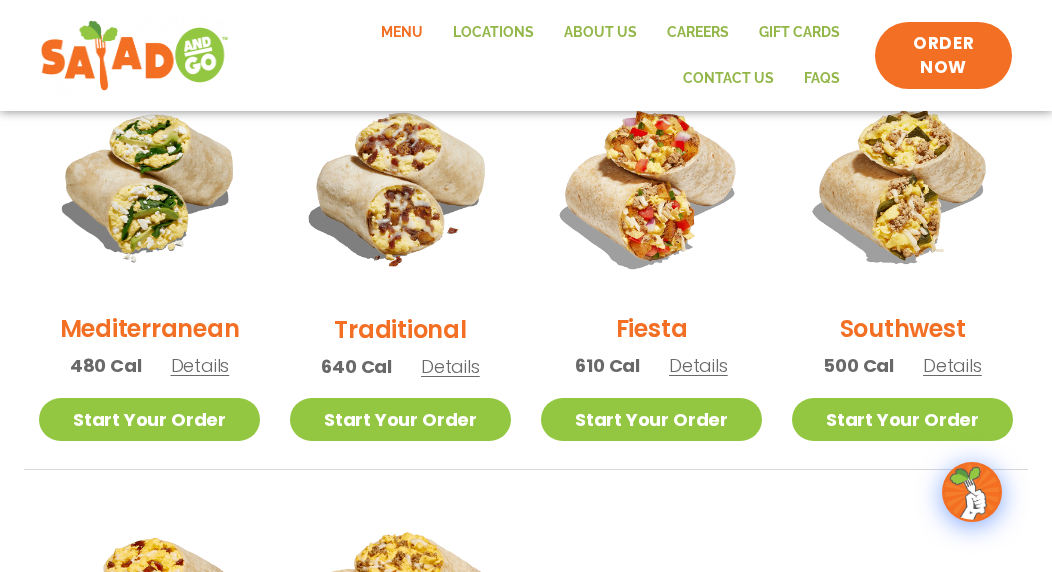scroll, scrollTop: 532, scrollLeft: 0, axis: vertical 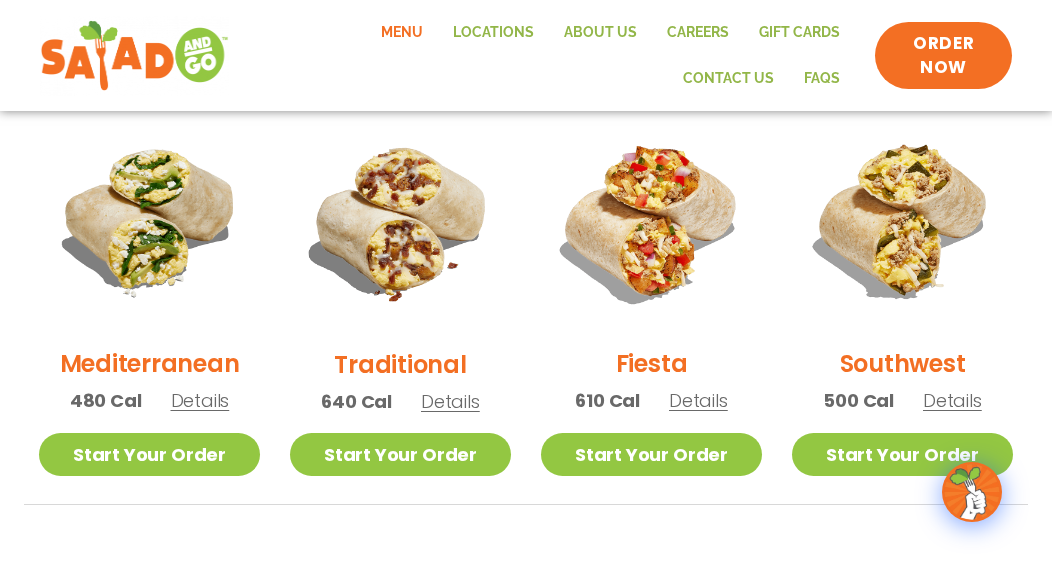 click on "Menu Locations About Us Careers GIFT CARDS Contact Us FAQs" 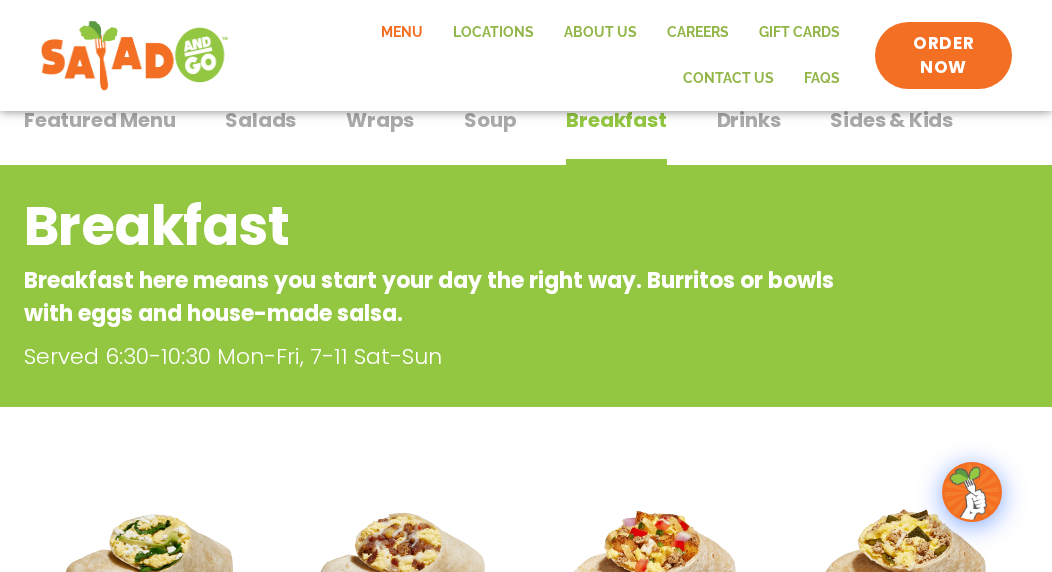scroll, scrollTop: 132, scrollLeft: 0, axis: vertical 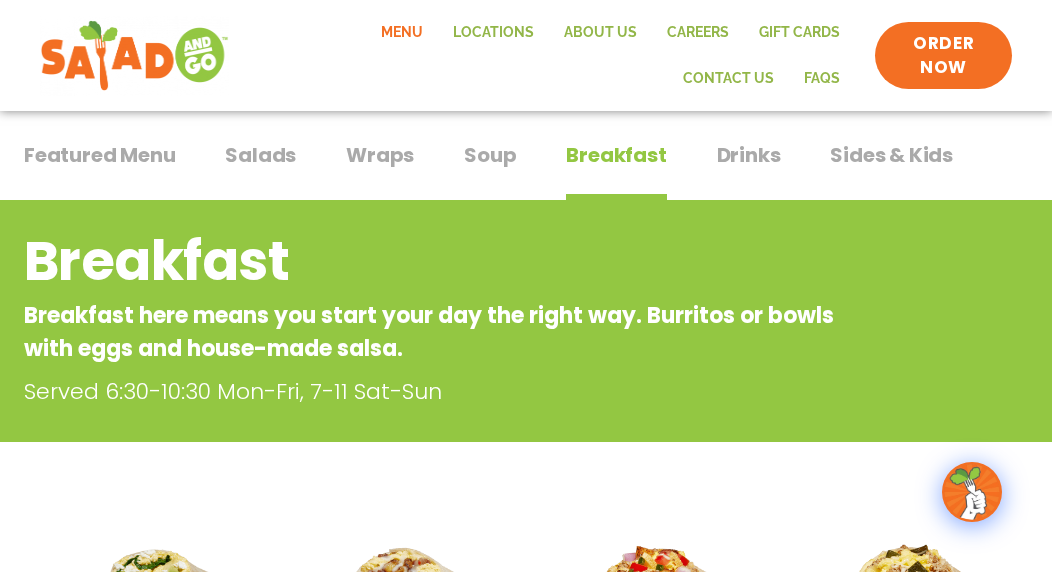 click on "Featured Menu   Featured Menu       Salads   Salads       Wraps   Wraps       Soup   Soup       Breakfast   Breakfast       Drinks   Drinks       Sides & Kids   Sides & Kids" at bounding box center (526, 167) 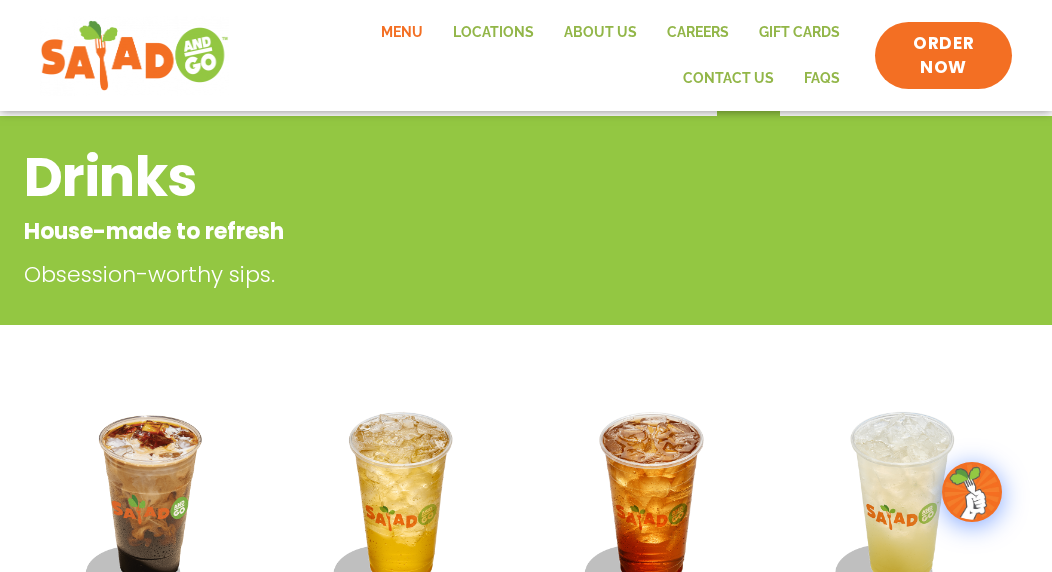 scroll, scrollTop: 0, scrollLeft: 0, axis: both 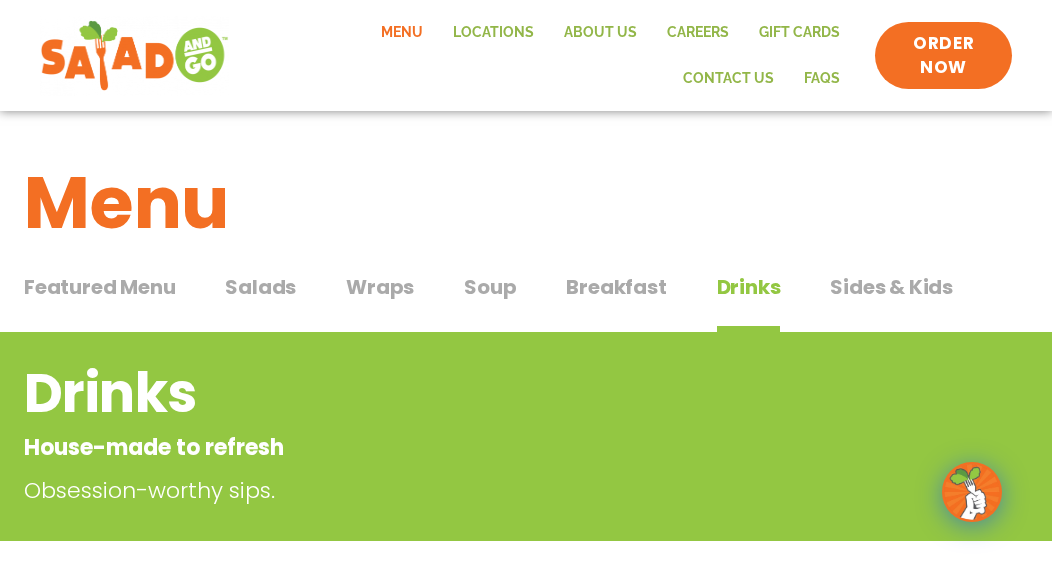 click on "Salads" at bounding box center [260, 287] 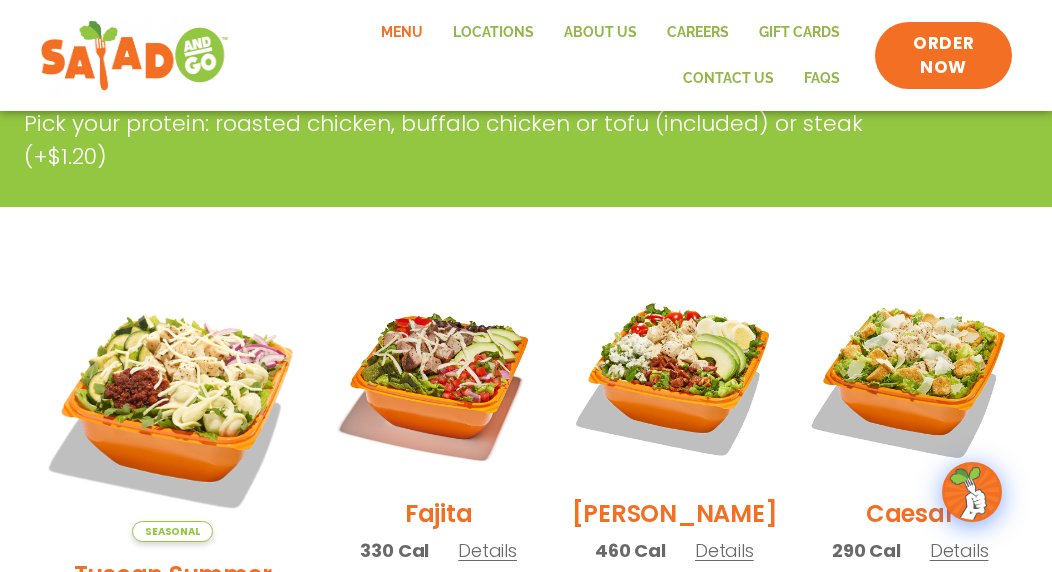 scroll, scrollTop: 600, scrollLeft: 0, axis: vertical 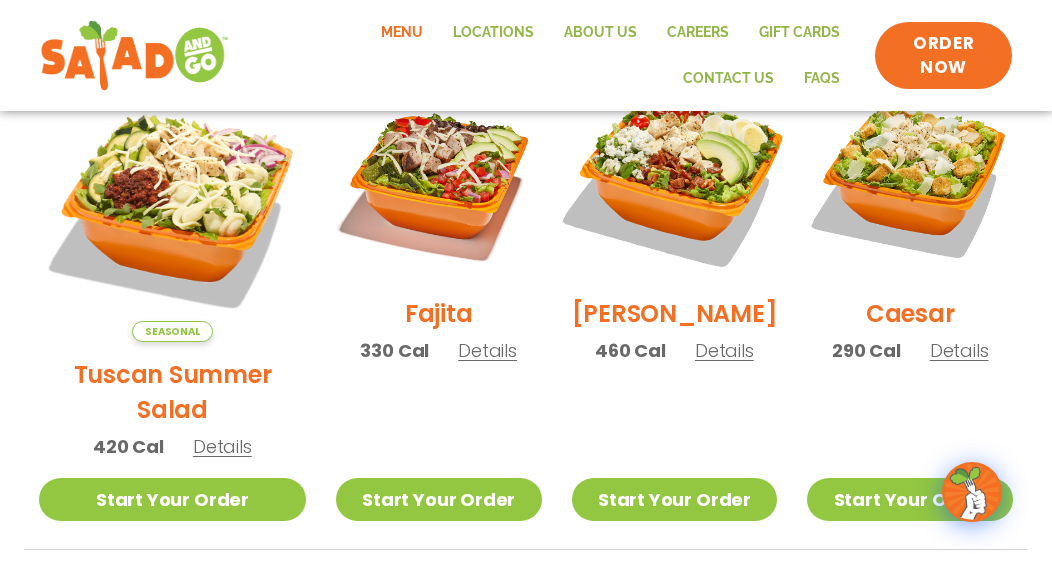 click at bounding box center [675, 178] 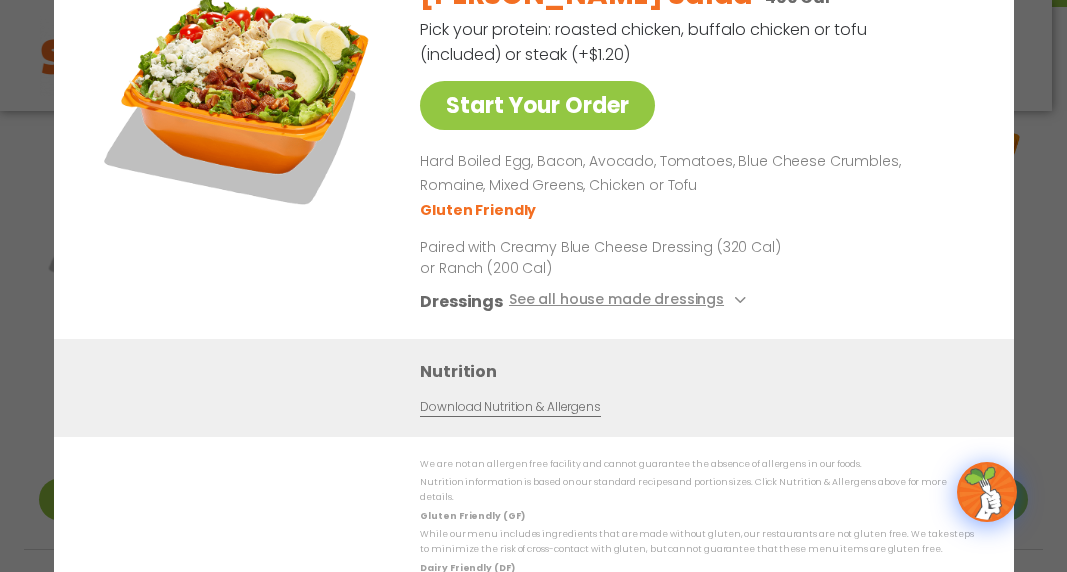click on "Start Your Order [PERSON_NAME] Salad  460 Cal  Pick your protein: roasted chicken, buffalo chicken or tofu (included) or steak (+$1.20)   Start Your Order Hard Boiled Egg, Bacon, Avocado, Tomatoes, Blue Cheese Crumbles, Romaine, Mixed Greens, Chicken or Tofu Gluten Friendly Paired with Creamy Blue Cheese Dressing (320 Cal) or Ranch (200 Cal) Dressings   See all house made dressings    Creamy Blue Cheese GF   Balsamic Vinaigrette GF DF V   BBQ Ranch [PERSON_NAME] GF   Creamy Greek GF   Jalapeño Ranch GF   Ranch GF   Thai Peanut GF DF Nutrition   Download Nutrition & Allergens We are not an allergen free facility and cannot guarantee the absence of allergens in our foods. Nutrition information is based on our standard recipes and portion sizes. Click Nutrition & Allergens above for more details. Gluten Friendly (GF) Dairy Friendly (DF)" at bounding box center [533, 286] 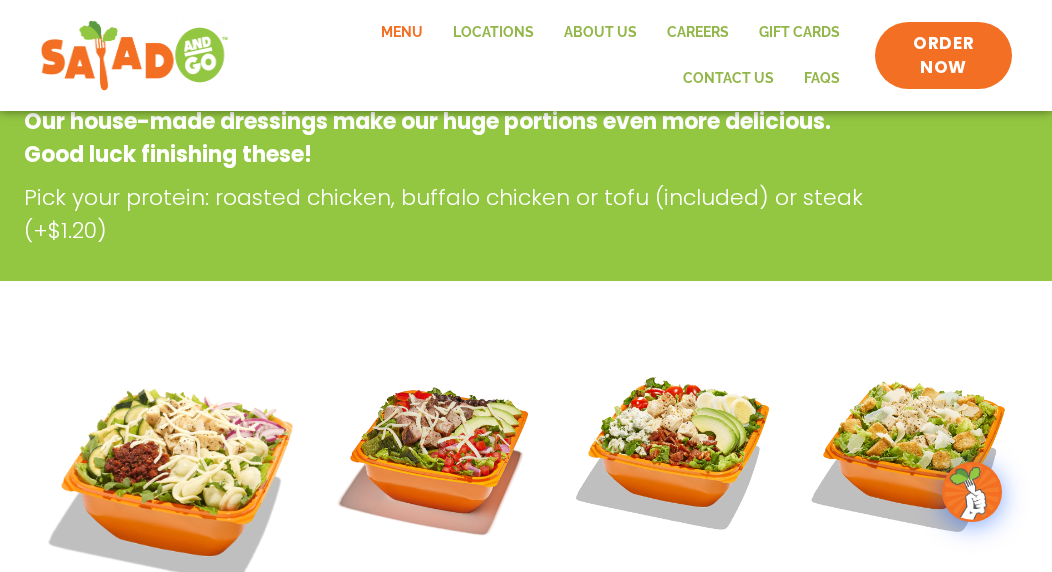 scroll, scrollTop: 300, scrollLeft: 0, axis: vertical 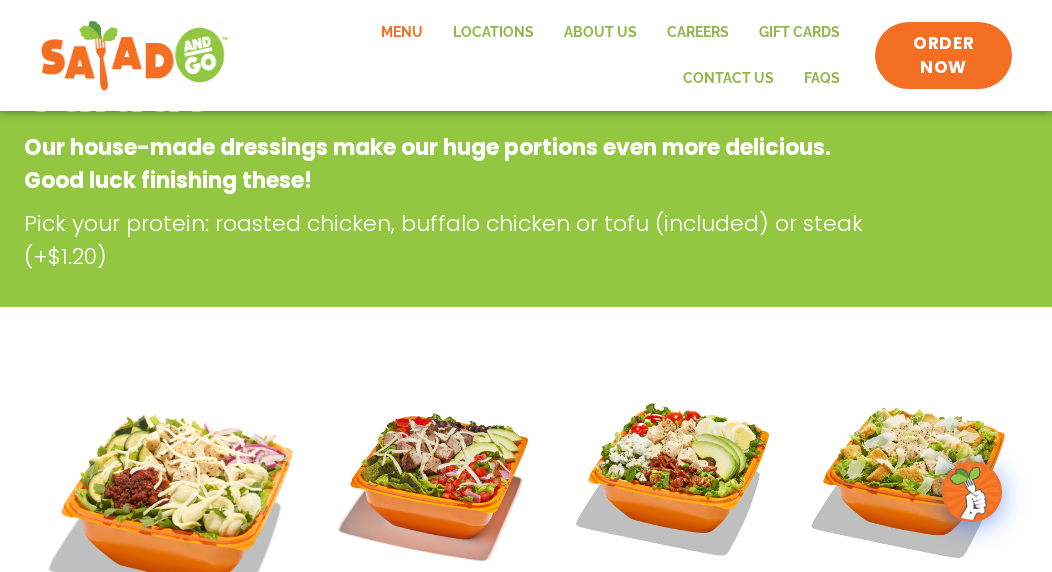 click on "ORDER NOW" 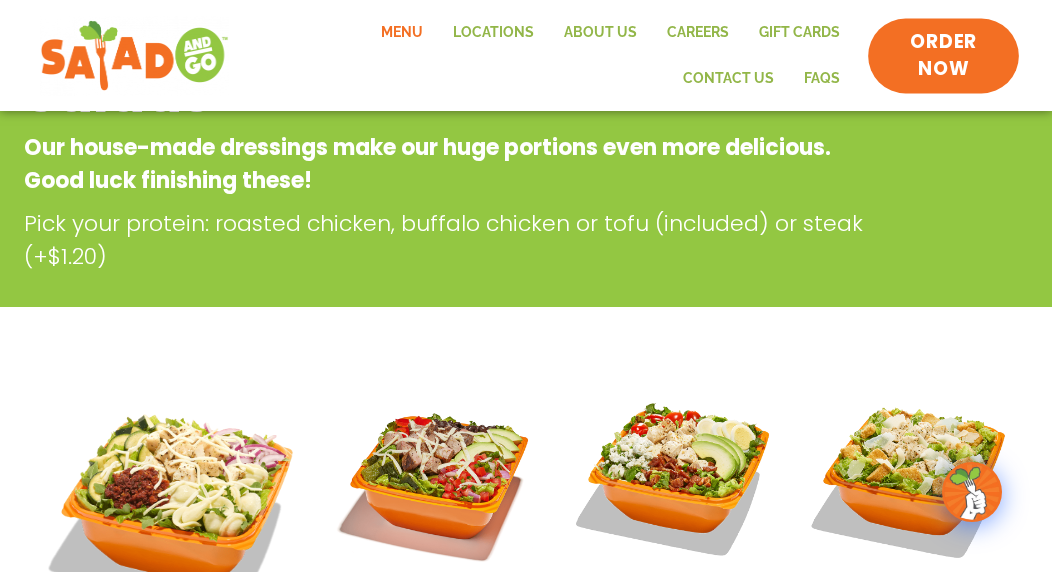 click on "ORDER NOW" at bounding box center (943, 55) 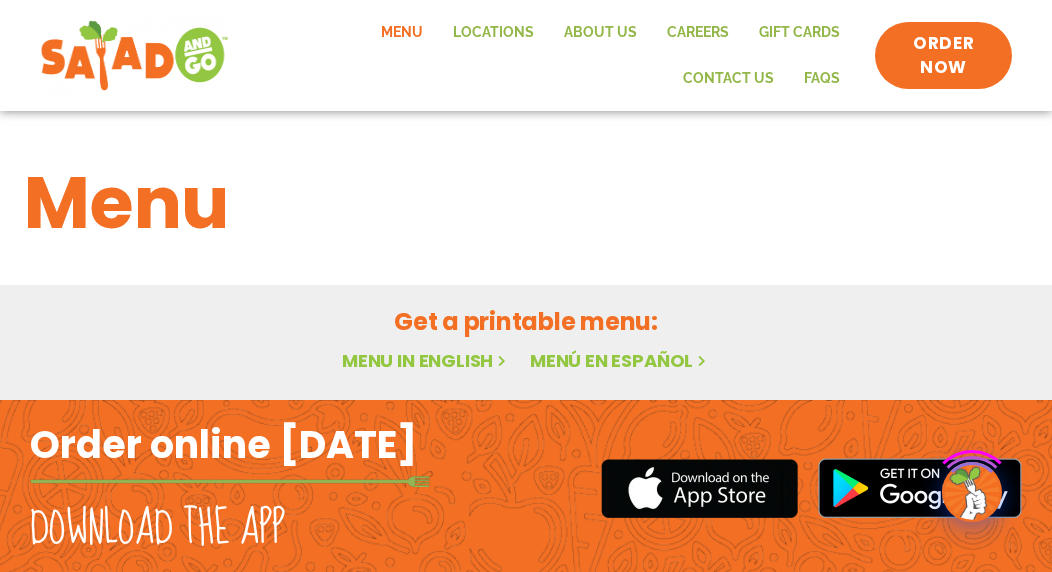 scroll, scrollTop: 0, scrollLeft: 0, axis: both 